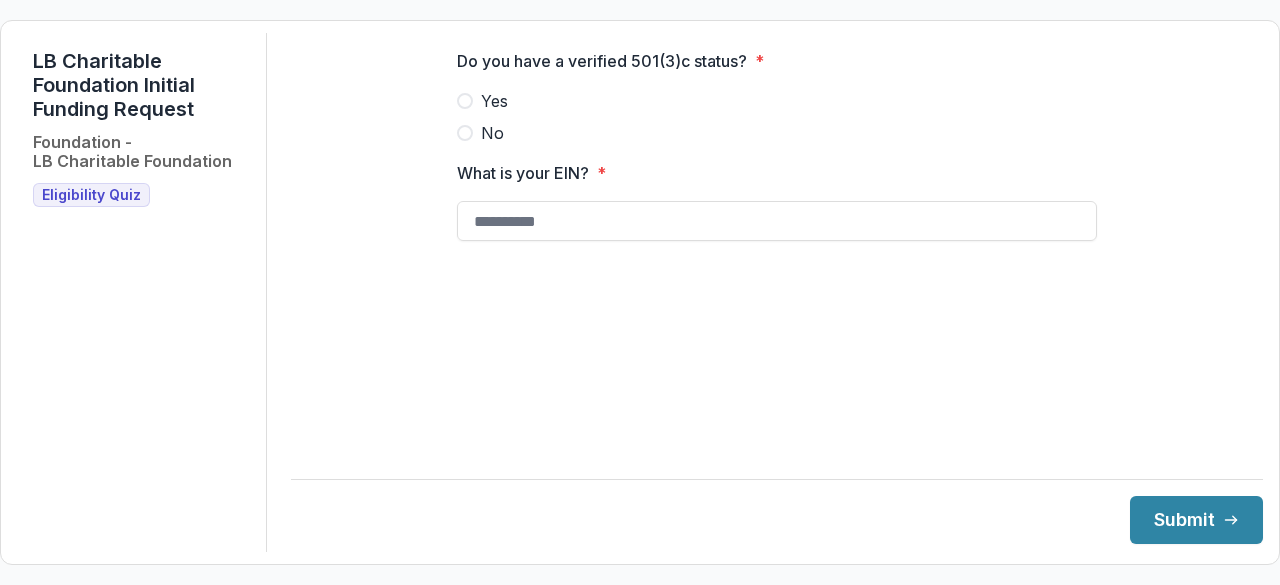 scroll, scrollTop: 0, scrollLeft: 0, axis: both 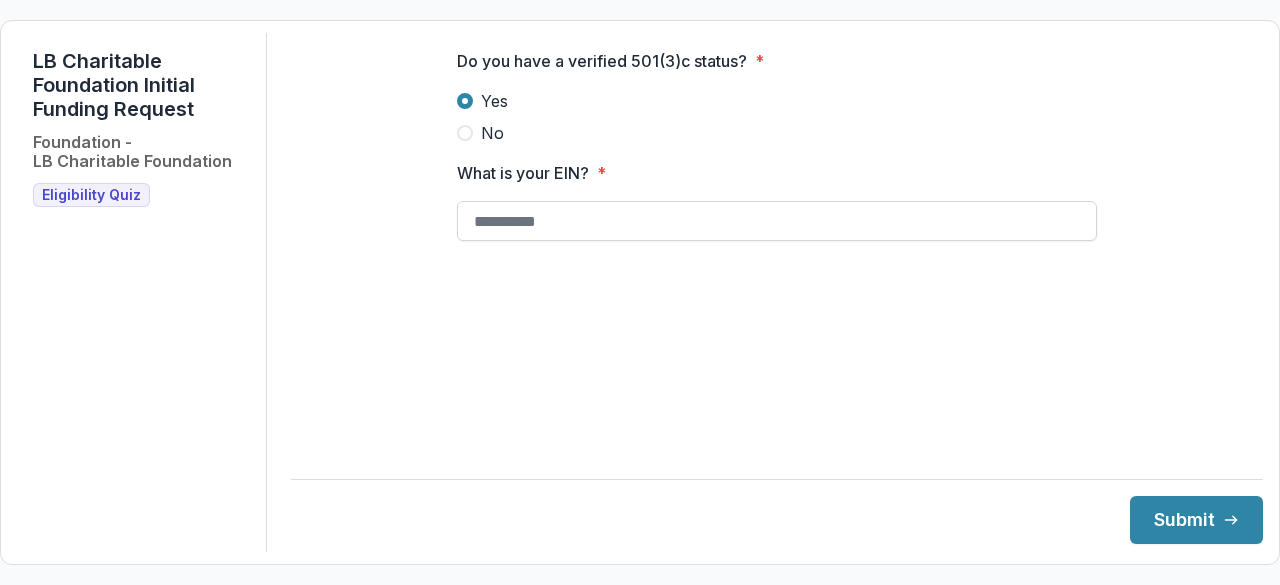 click on "What is your EIN? *" at bounding box center [777, 221] 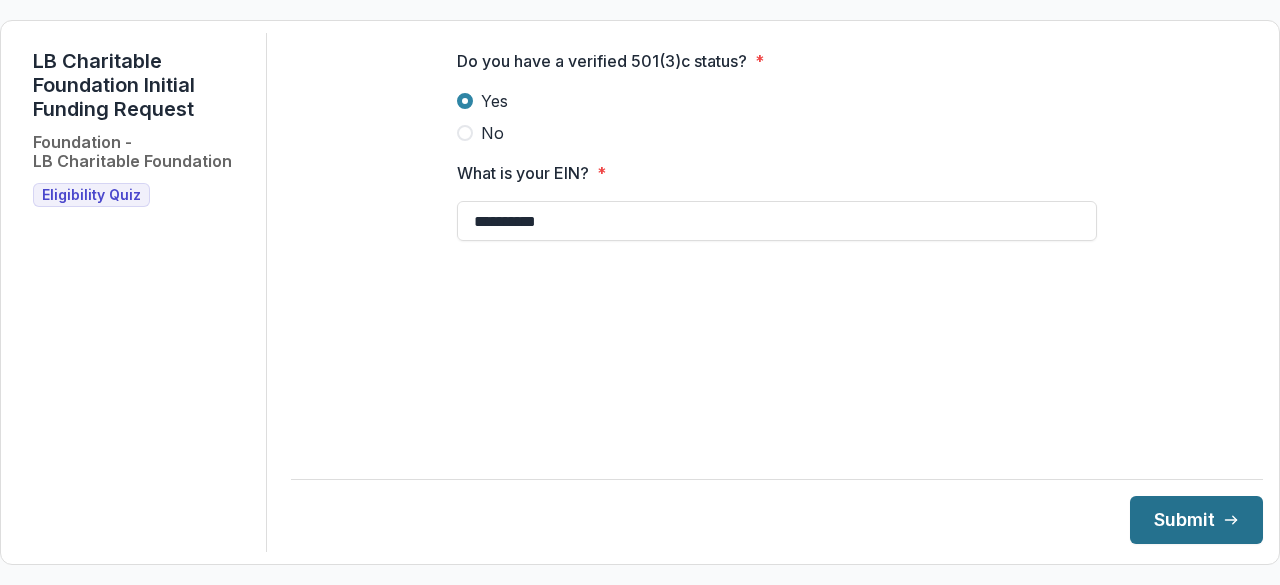 type on "**********" 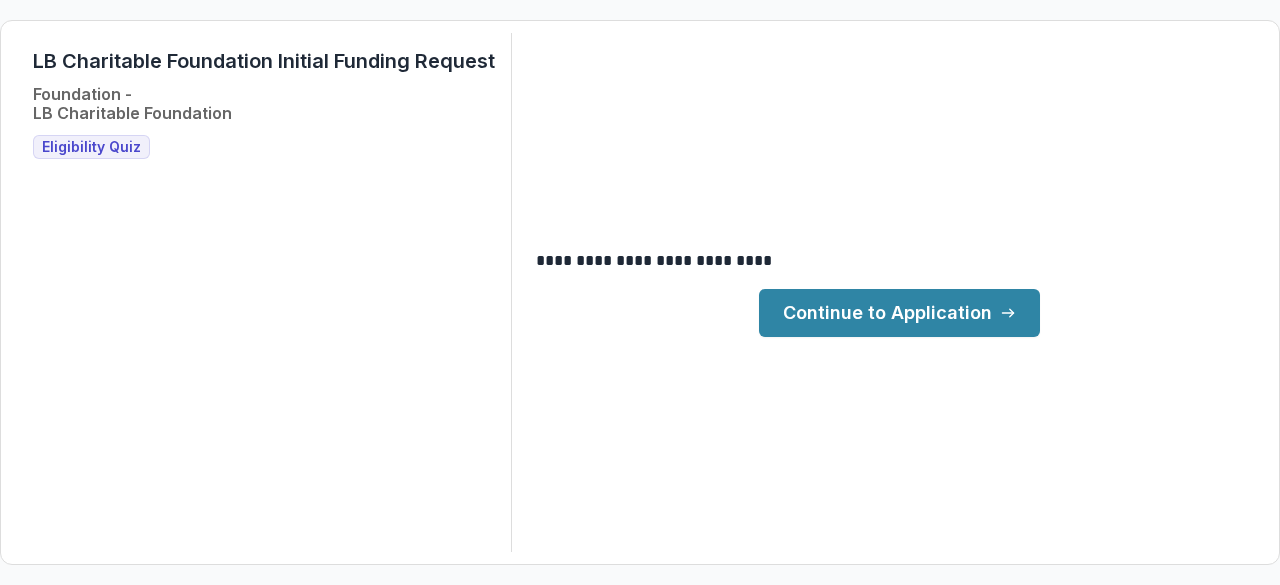 click on "Continue to Application" at bounding box center [899, 313] 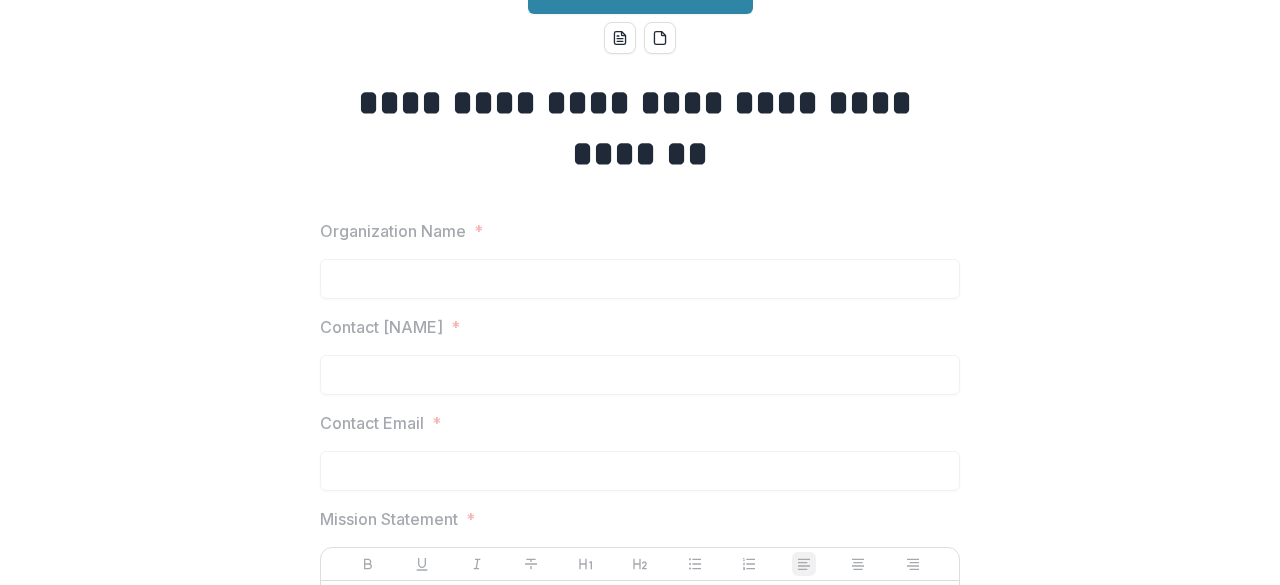 scroll, scrollTop: 135, scrollLeft: 0, axis: vertical 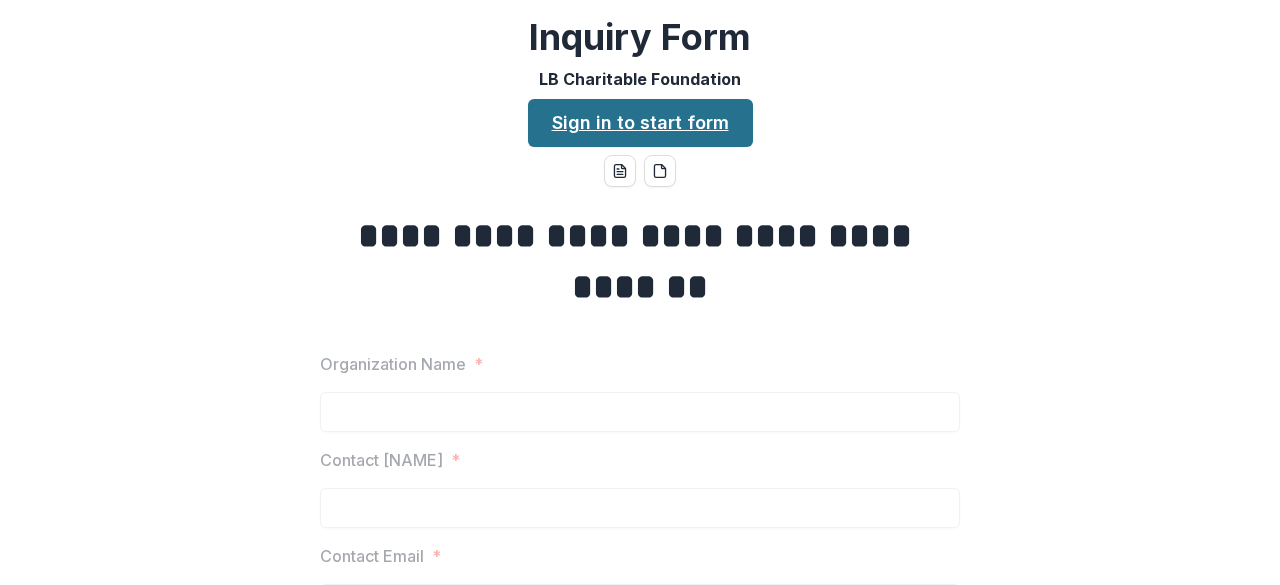 click on "Sign in to start form" at bounding box center (640, 123) 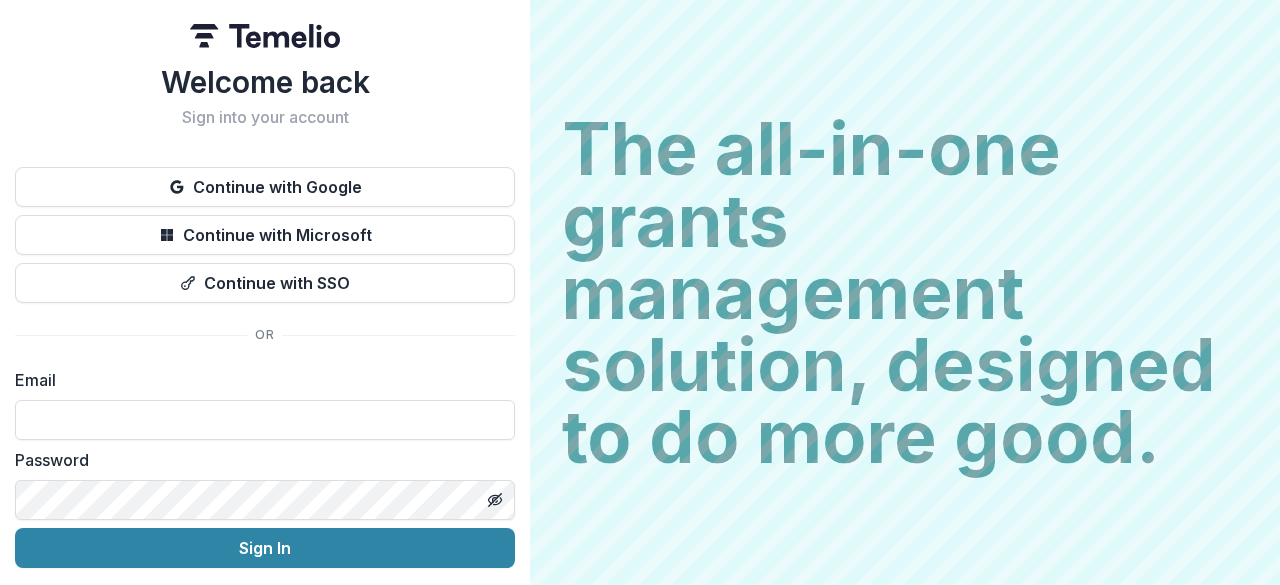 scroll, scrollTop: 0, scrollLeft: 0, axis: both 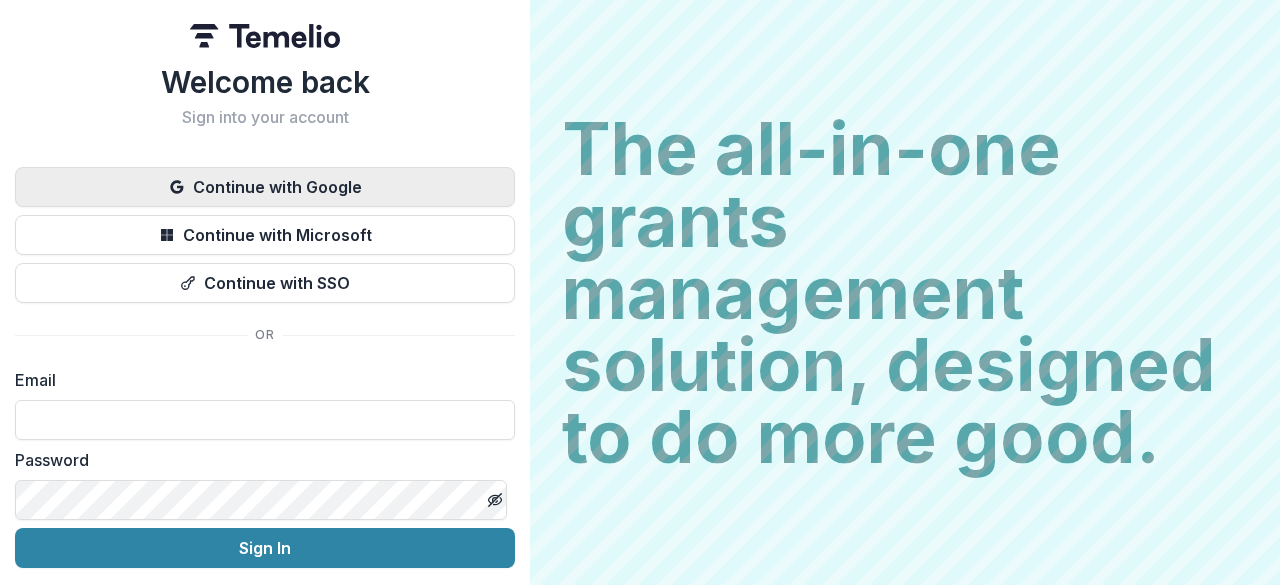 click on "Continue with Google" at bounding box center [265, 187] 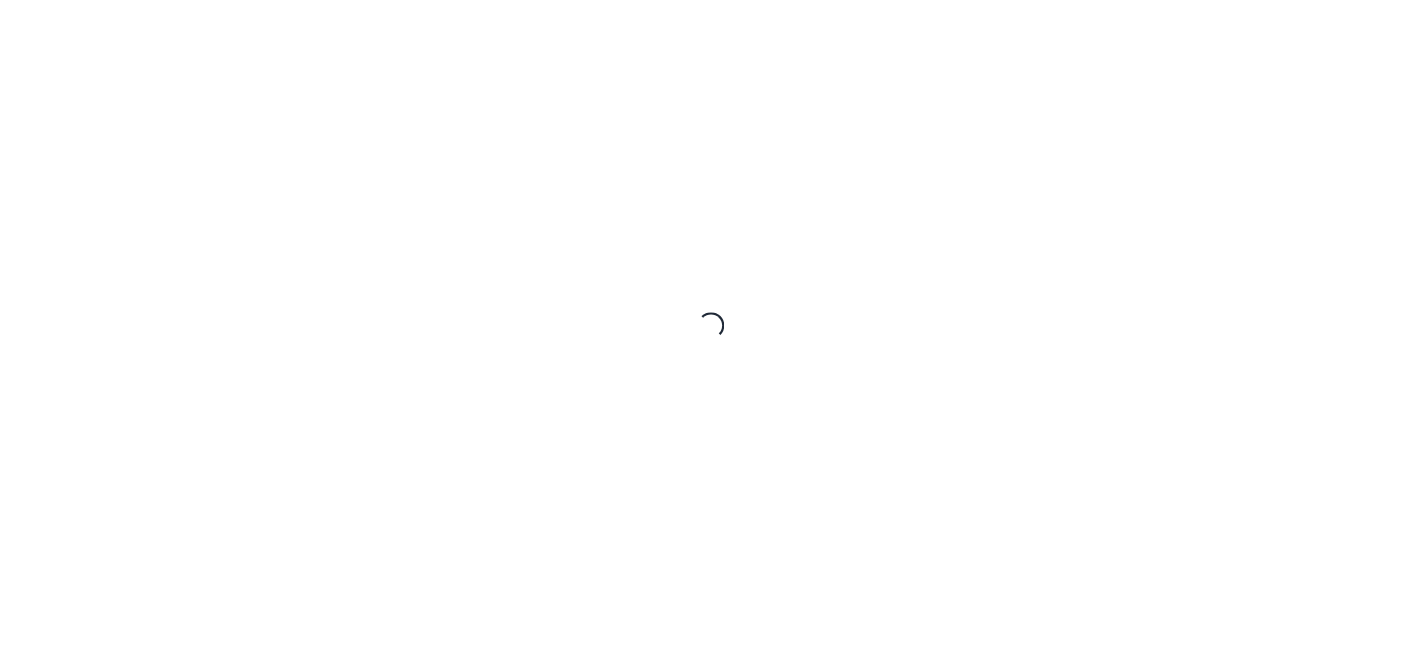 scroll, scrollTop: 0, scrollLeft: 0, axis: both 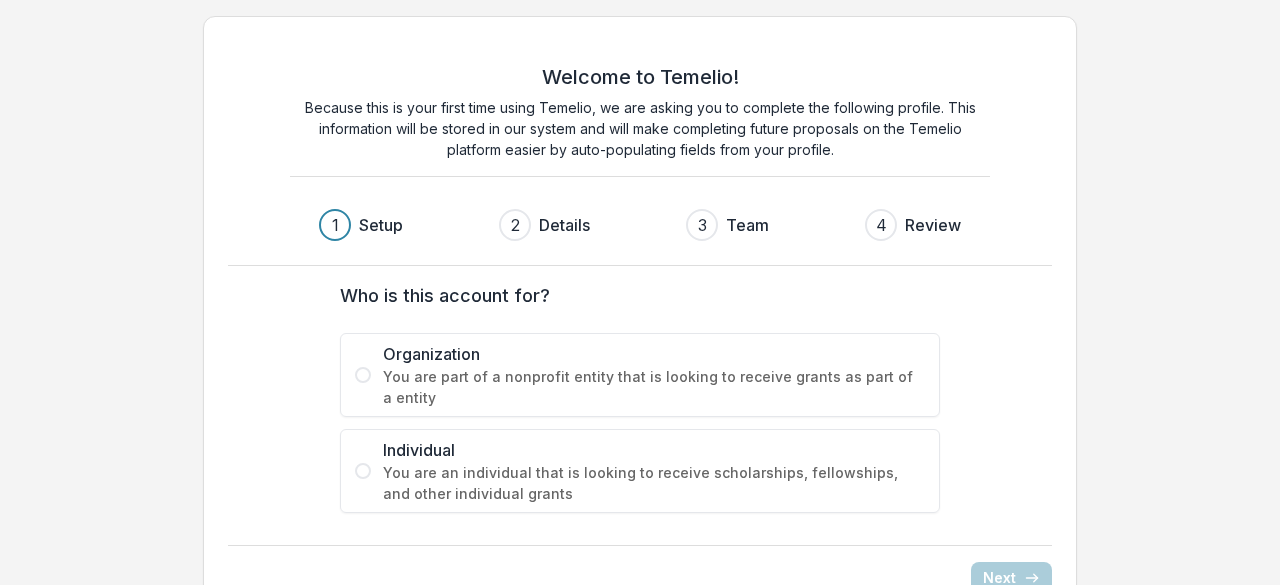click on "Organization You are part of a nonprofit entity that is looking to receive grants as part of a entity" at bounding box center [640, 375] 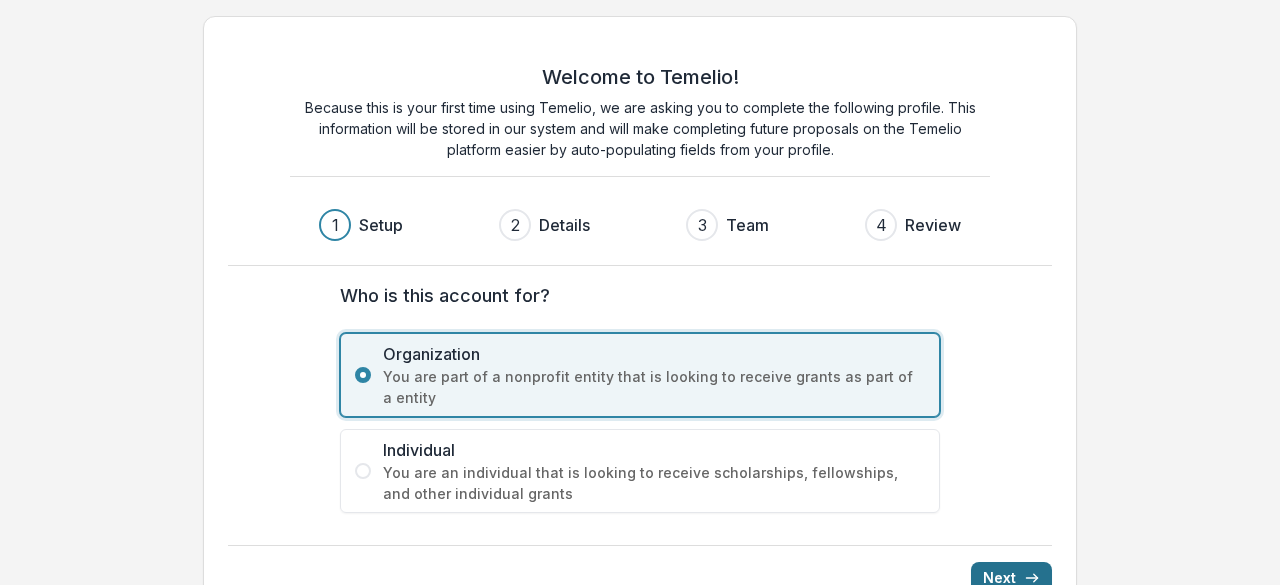 click on "Next" at bounding box center (1011, 578) 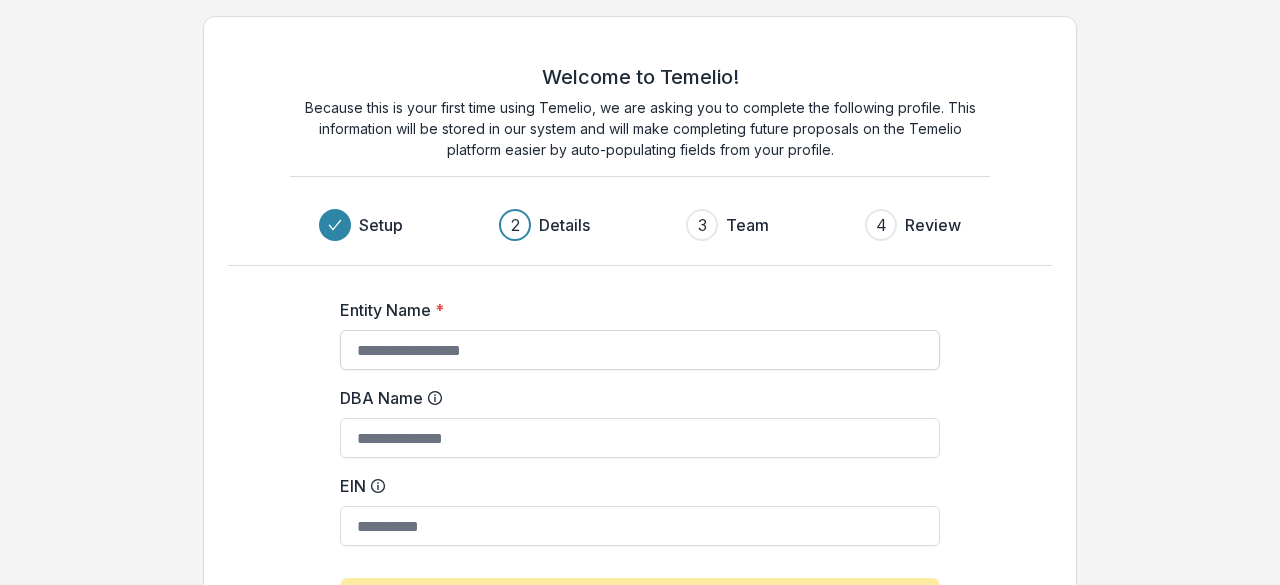 click on "Entity Name *" at bounding box center [640, 350] 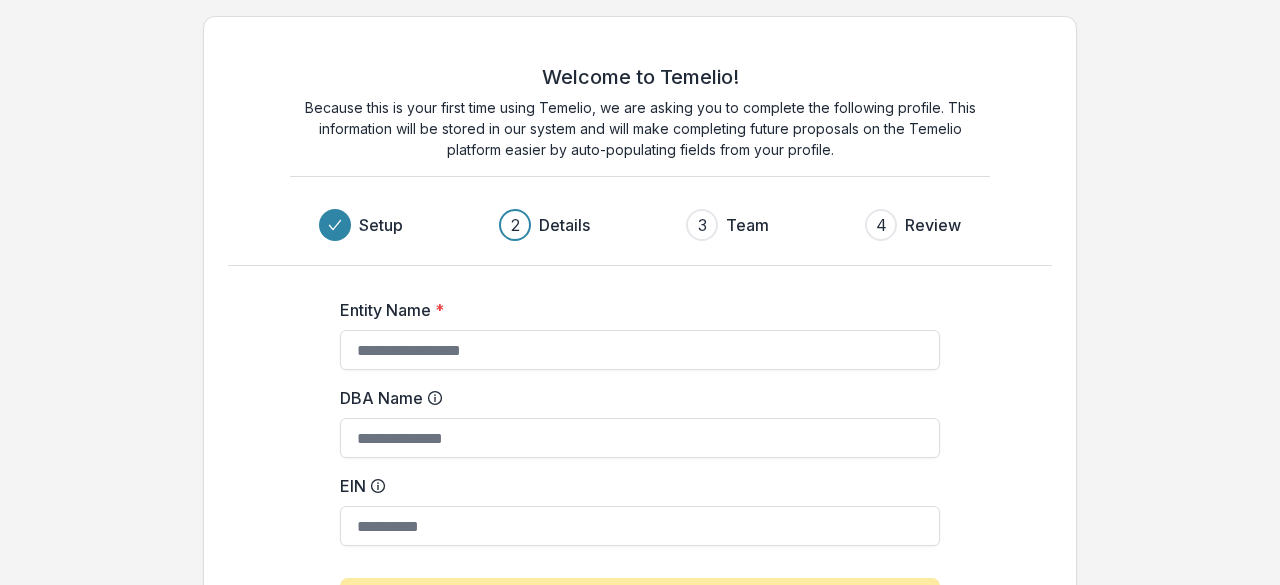 type on "**********" 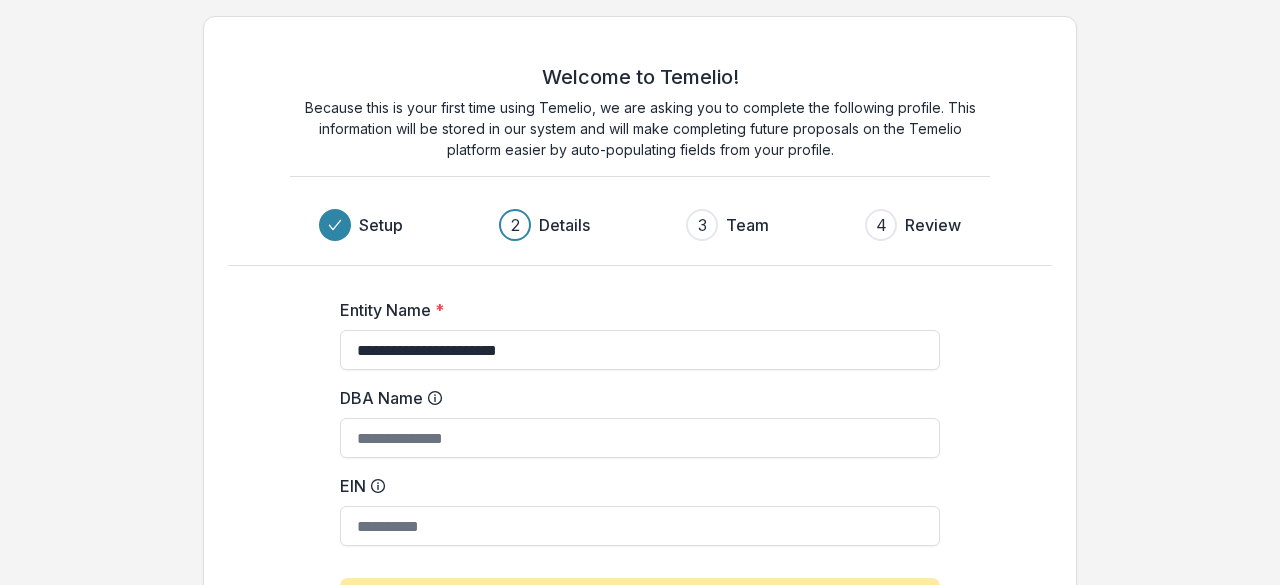 type on "**********" 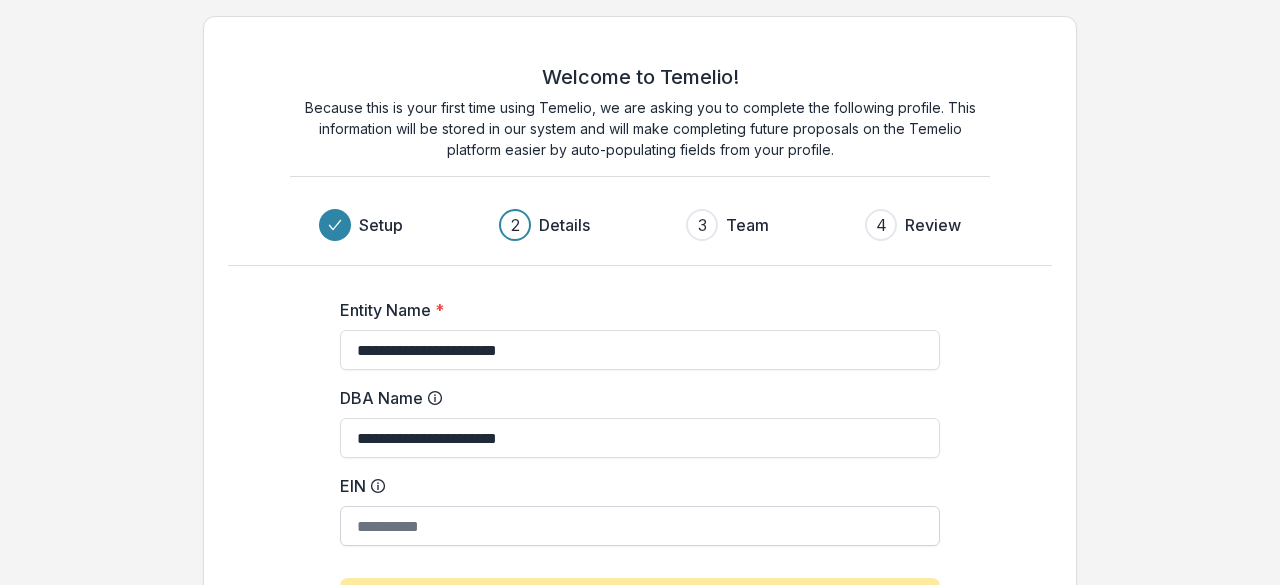 click on "EIN" at bounding box center (640, 526) 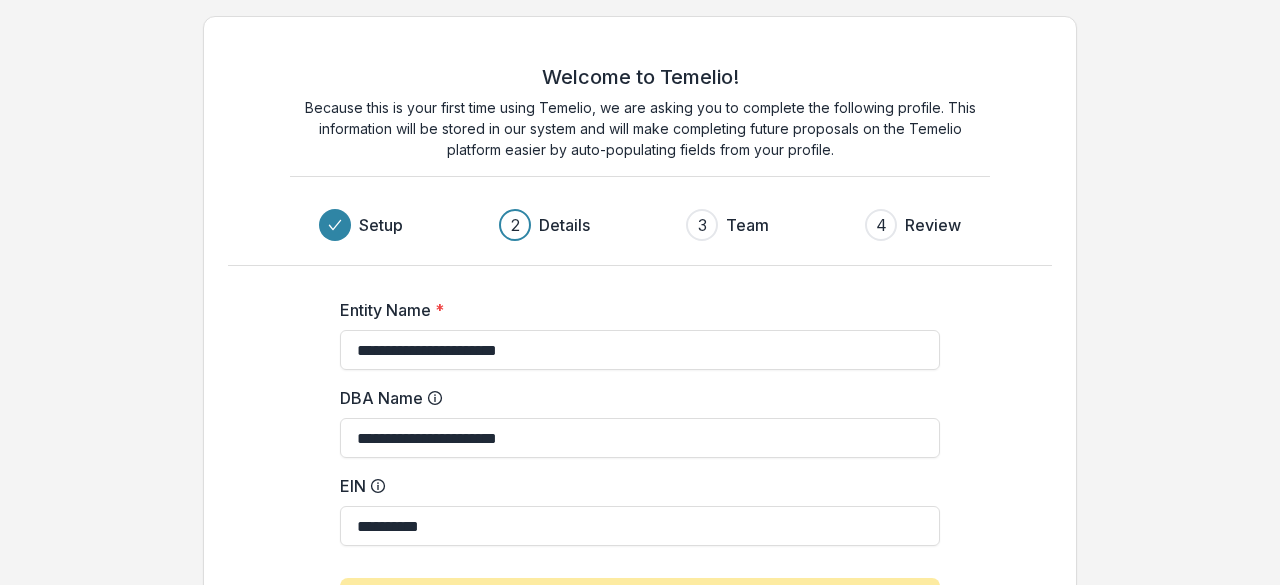 click on "Setup 2 Team 4 Entity Name * [REDACTED] DBA Name * [REDACTED] EIN * [REDACTED] Populate From Candid Profile Click this button to populate core profile fields in Temelio from your Candid profile. You will be able to confirm and edit these fields after completing these initial onboarding steps. Back Next" at bounding box center (640, 385) 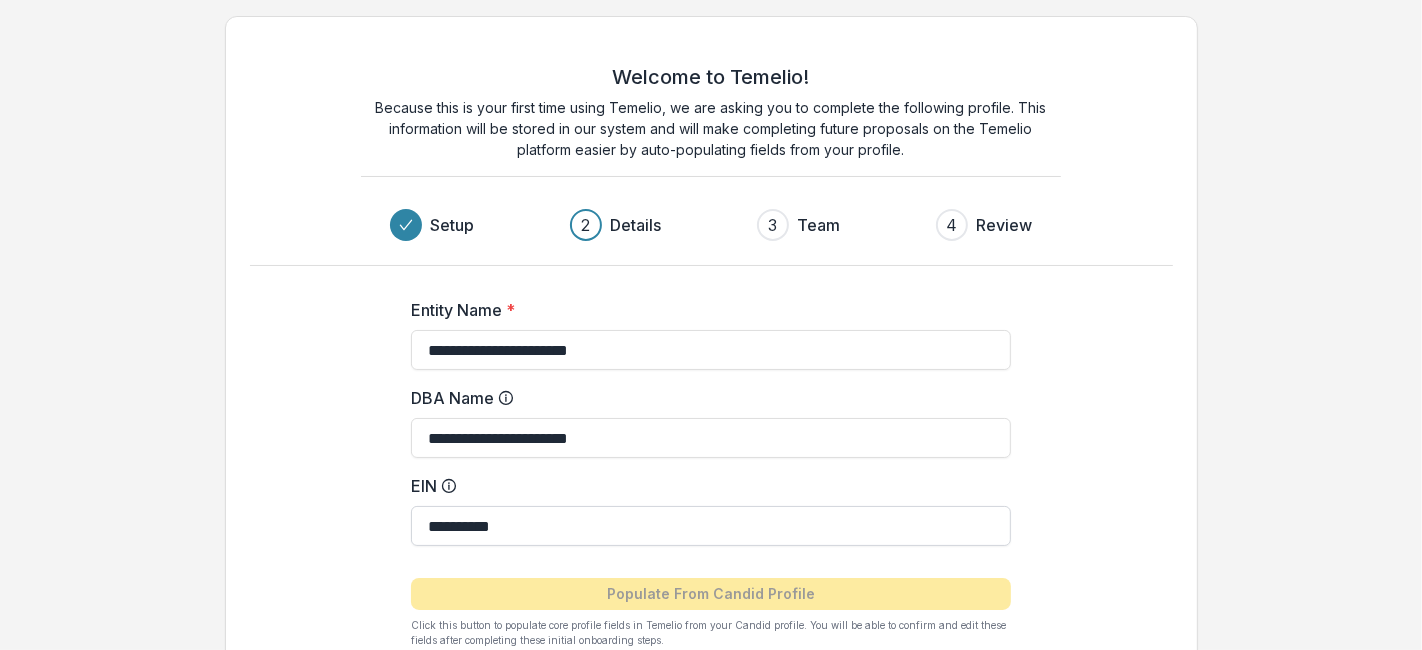 drag, startPoint x: 1250, startPoint y: 0, endPoint x: 925, endPoint y: 527, distance: 619.1559 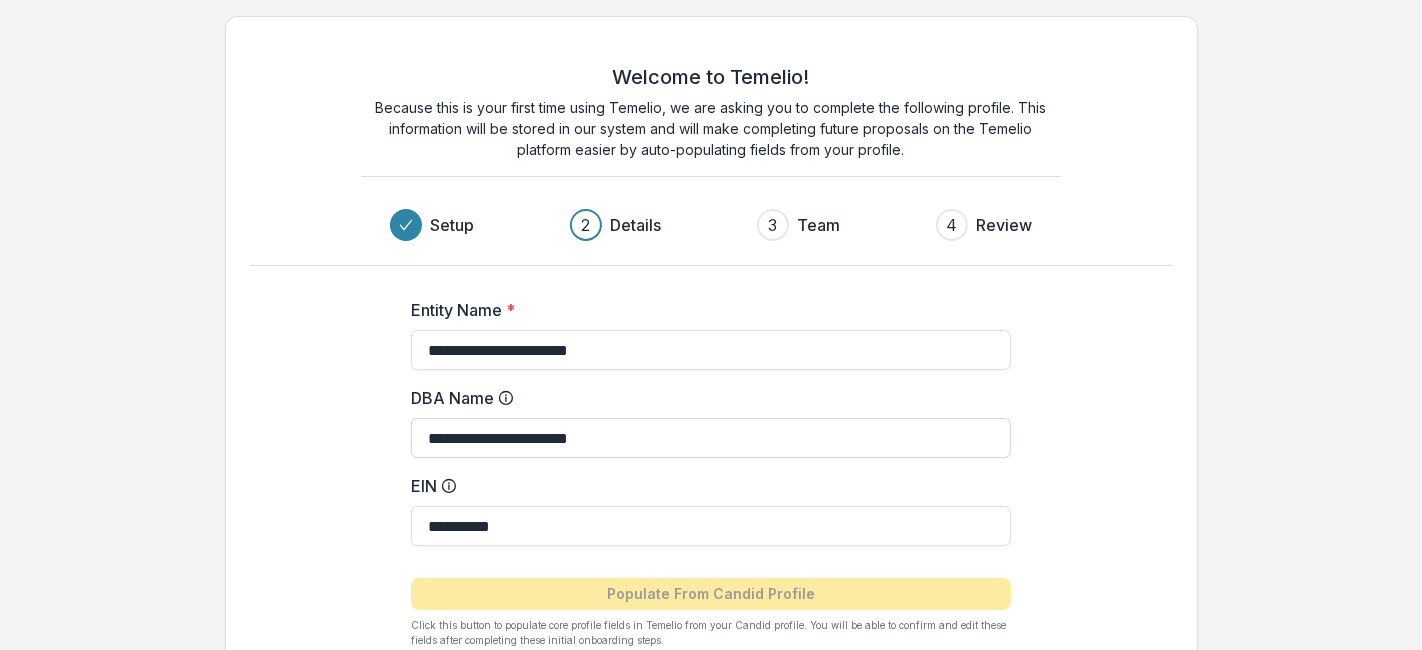 click on "**********" at bounding box center [711, 438] 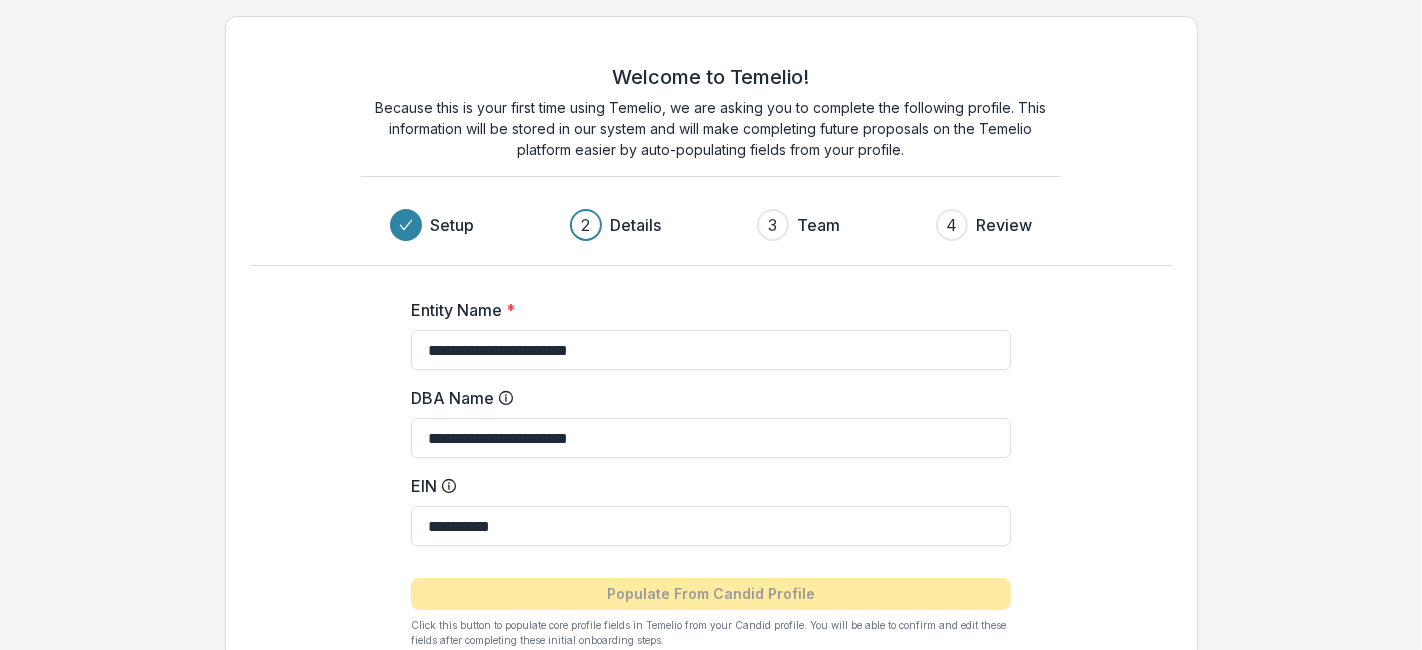 click on "Entity Name * [REDACTED]" at bounding box center [711, 334] 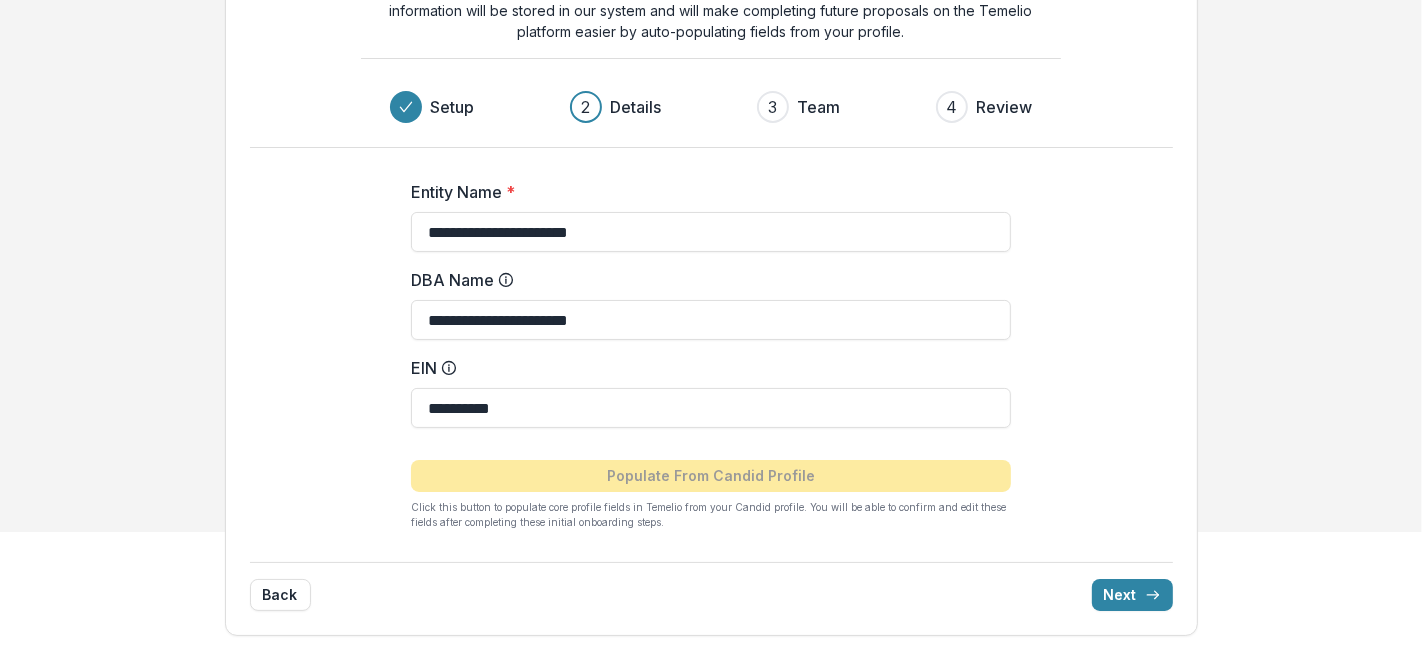 type 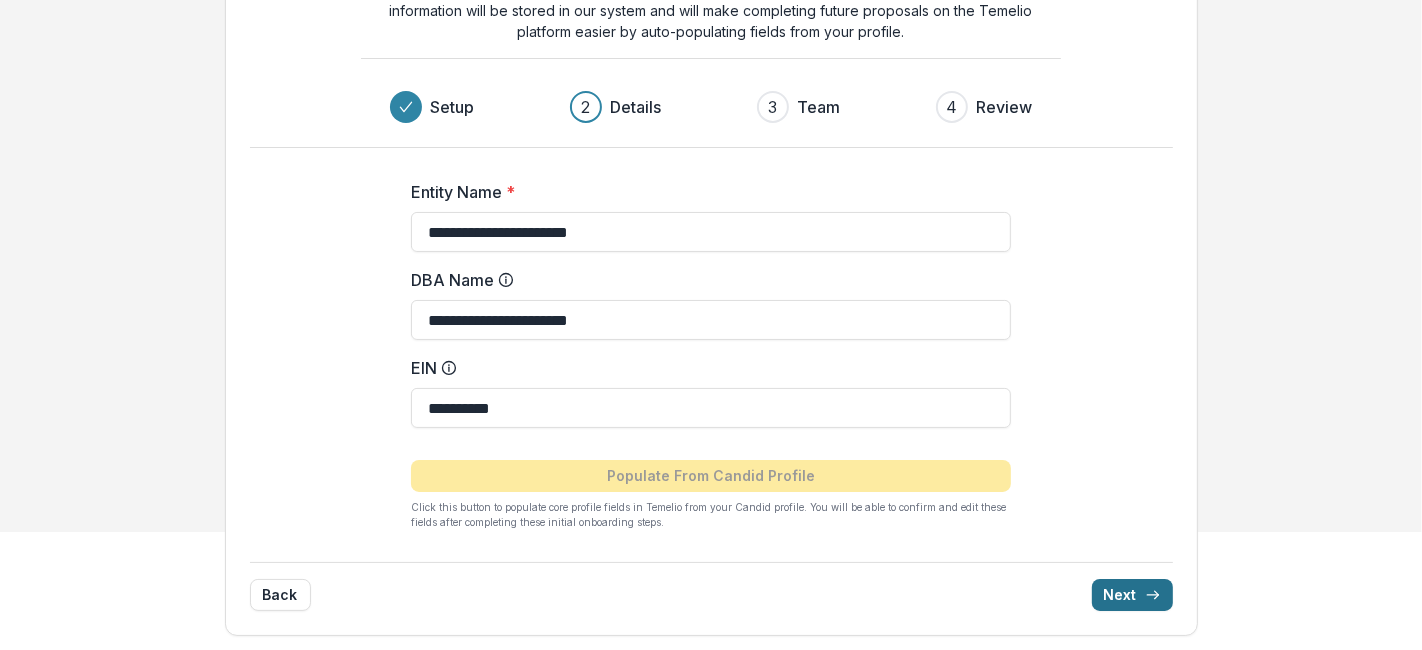 drag, startPoint x: 1123, startPoint y: 572, endPoint x: 1119, endPoint y: 594, distance: 22.36068 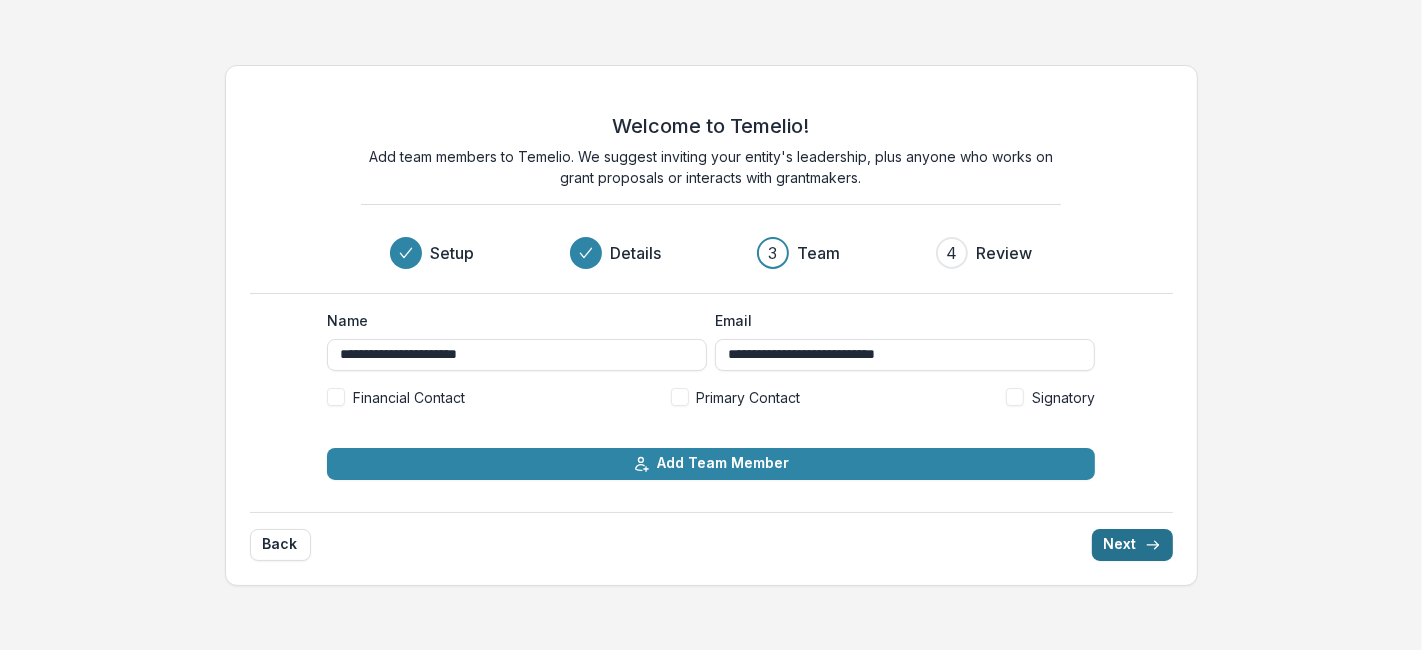 scroll, scrollTop: 0, scrollLeft: 0, axis: both 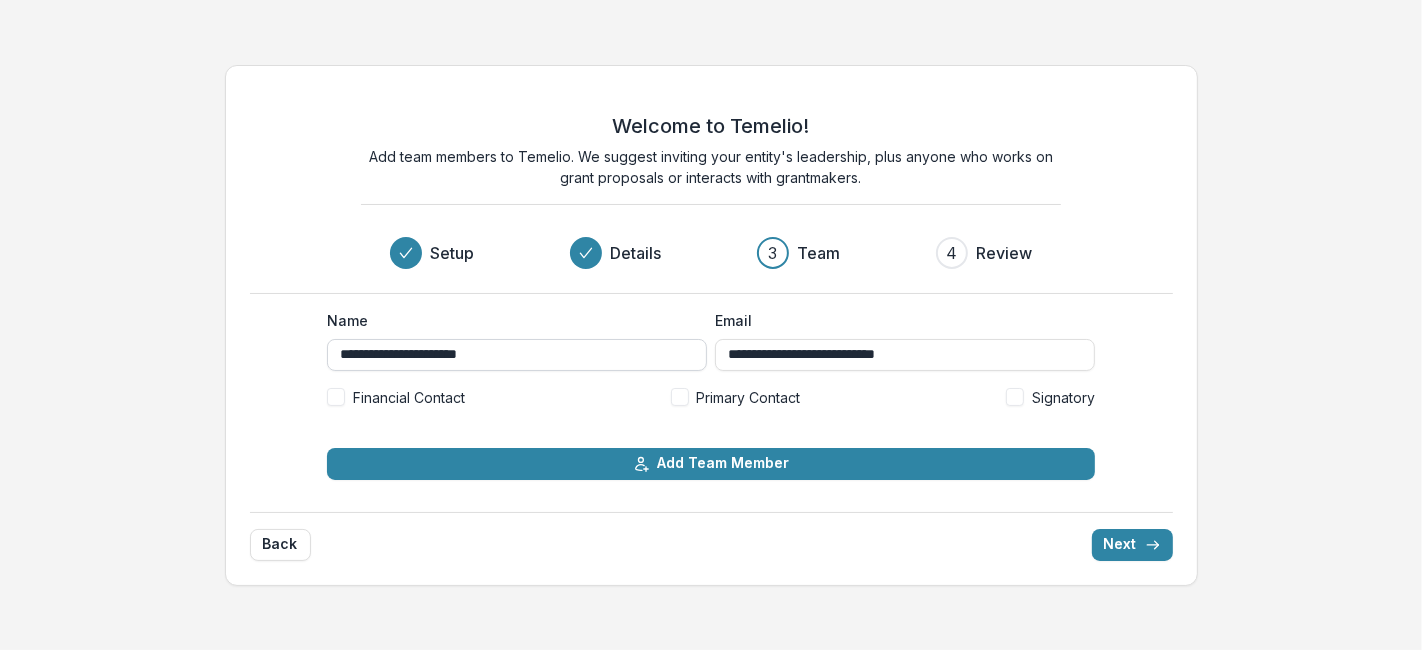 click on "**********" at bounding box center [517, 355] 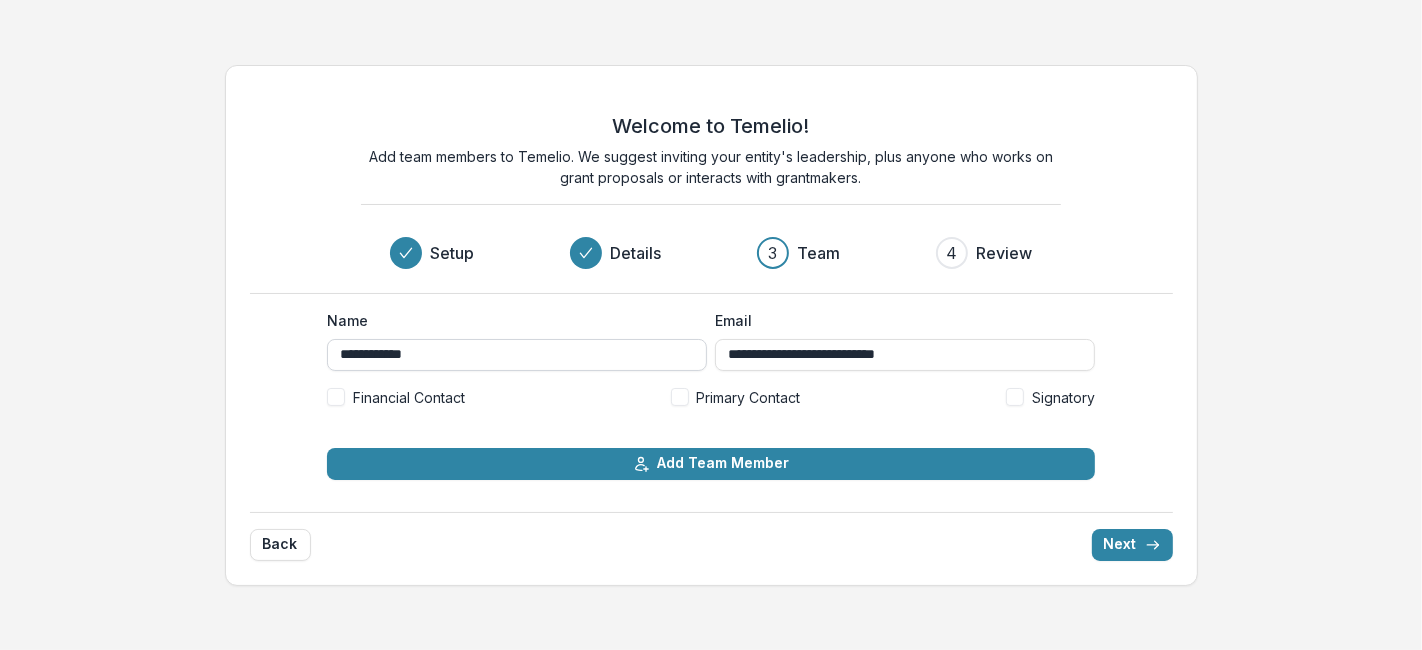 type on "**********" 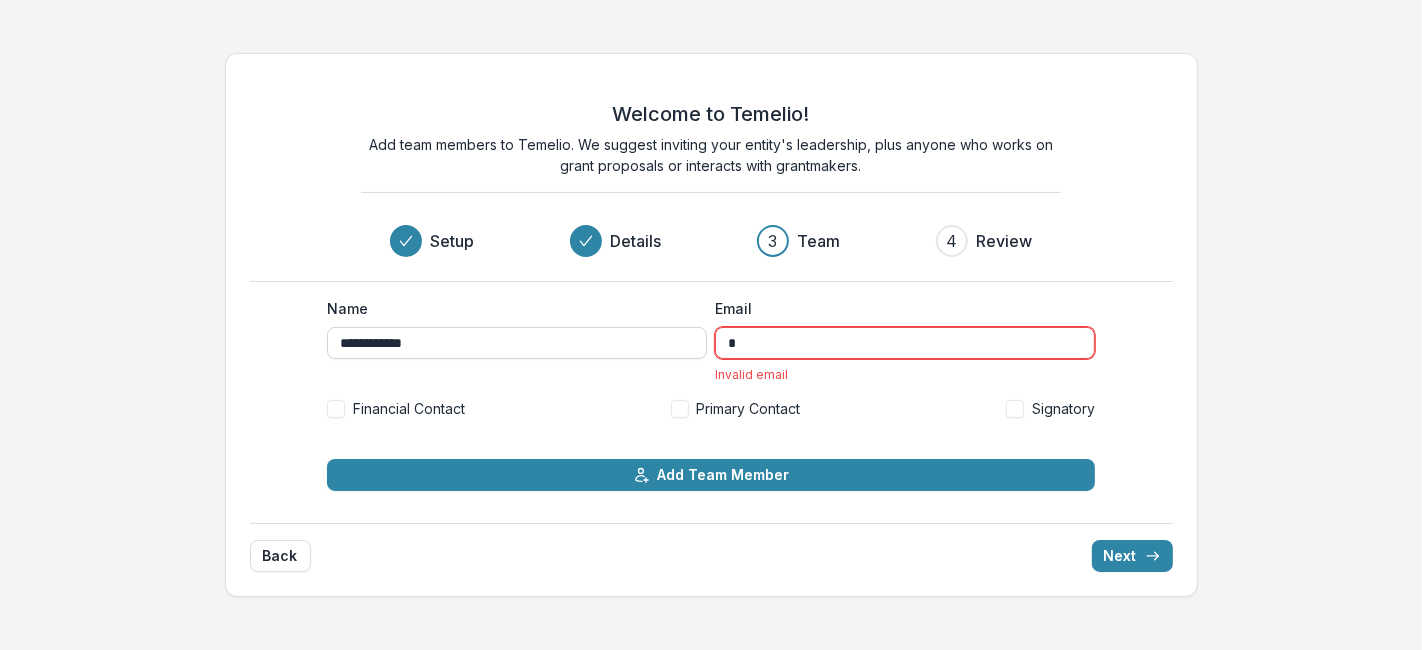 type on "*" 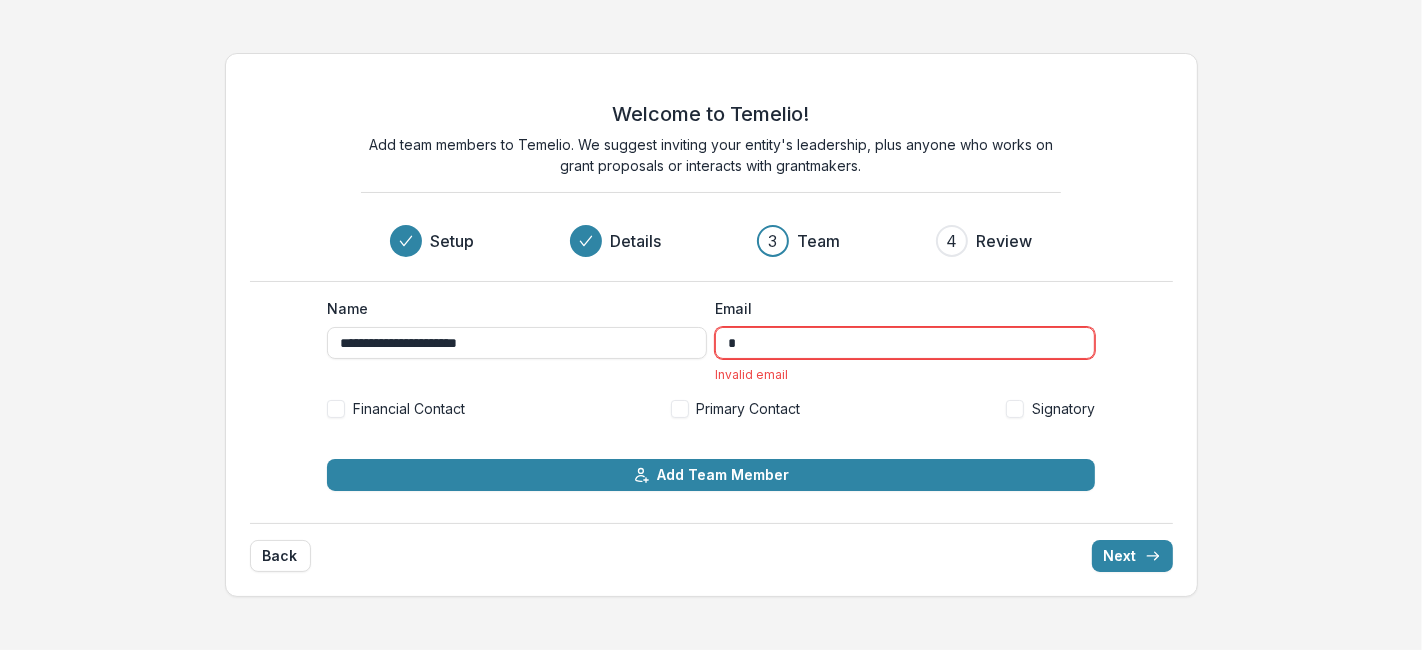 type on "**********" 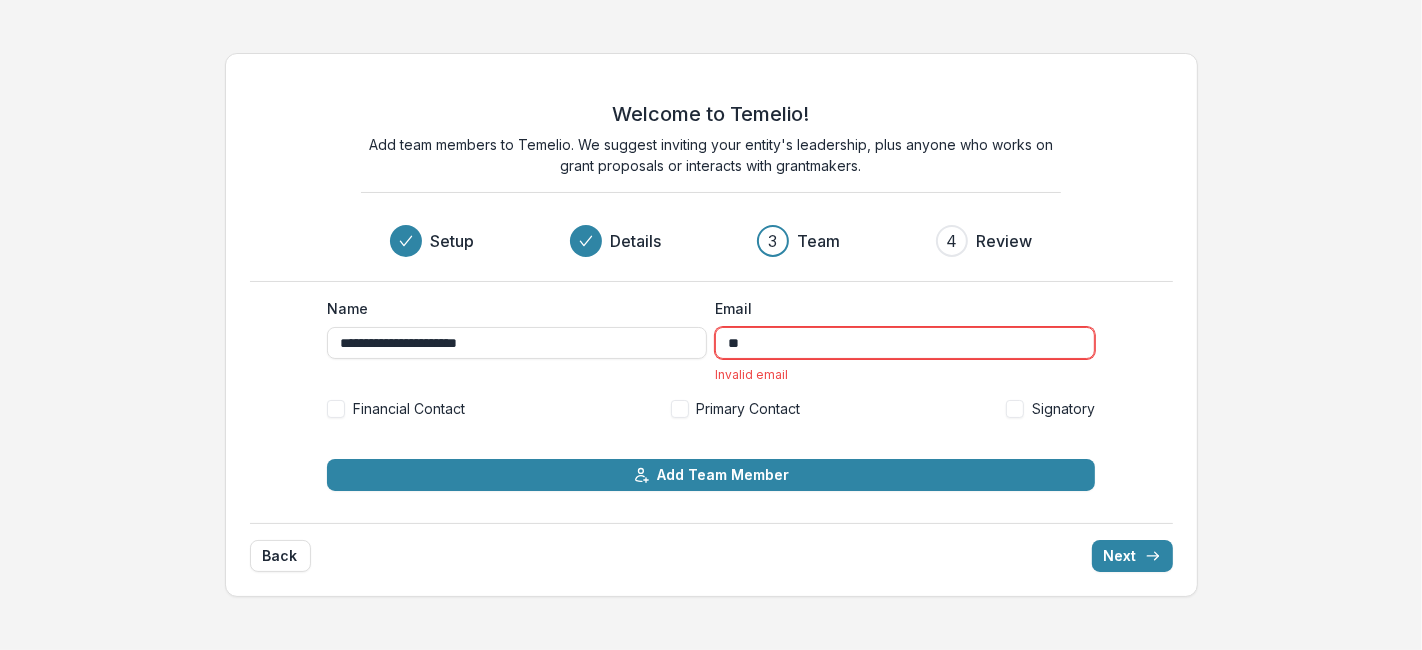 type on "**********" 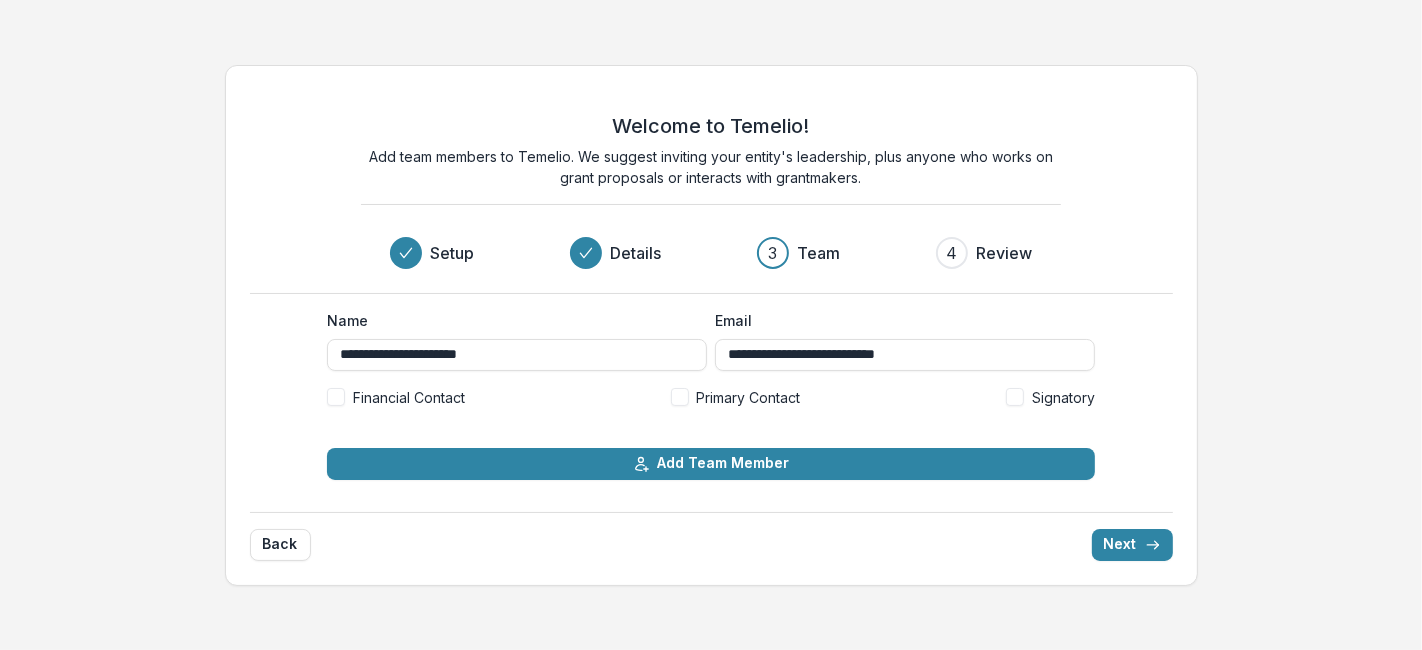 click at bounding box center [336, 397] 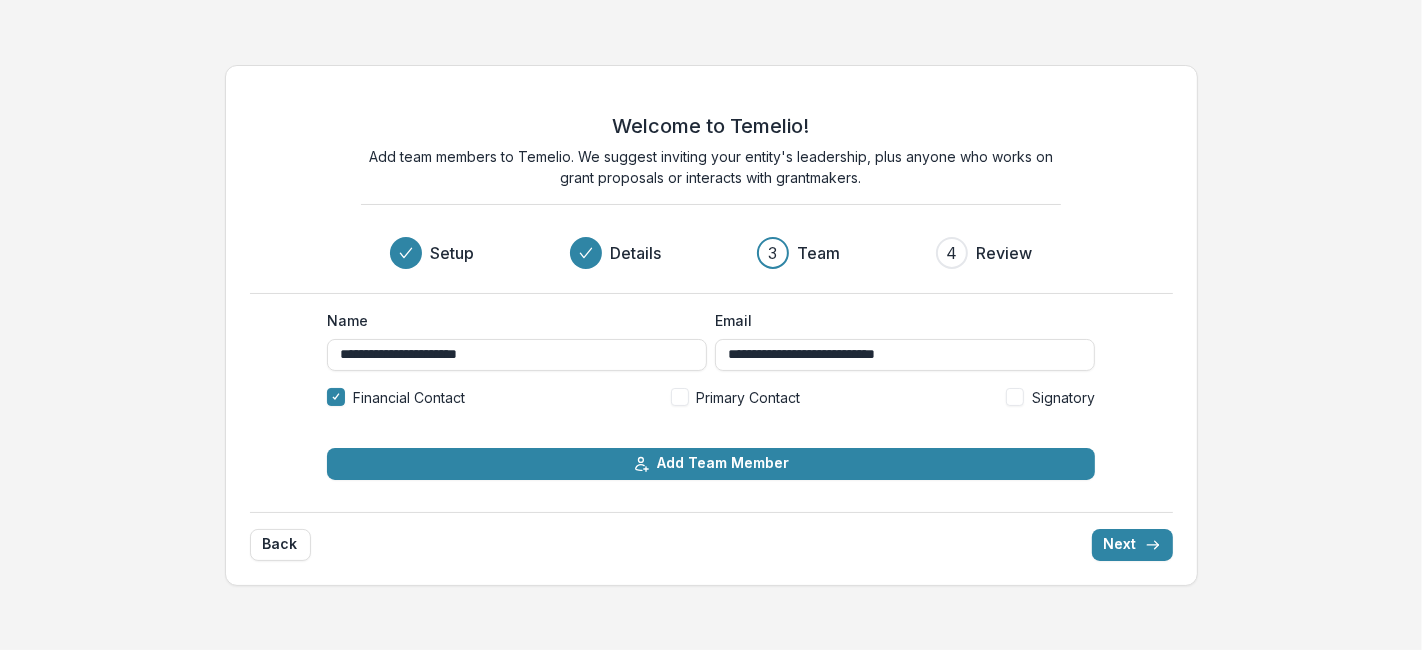 click at bounding box center (680, 397) 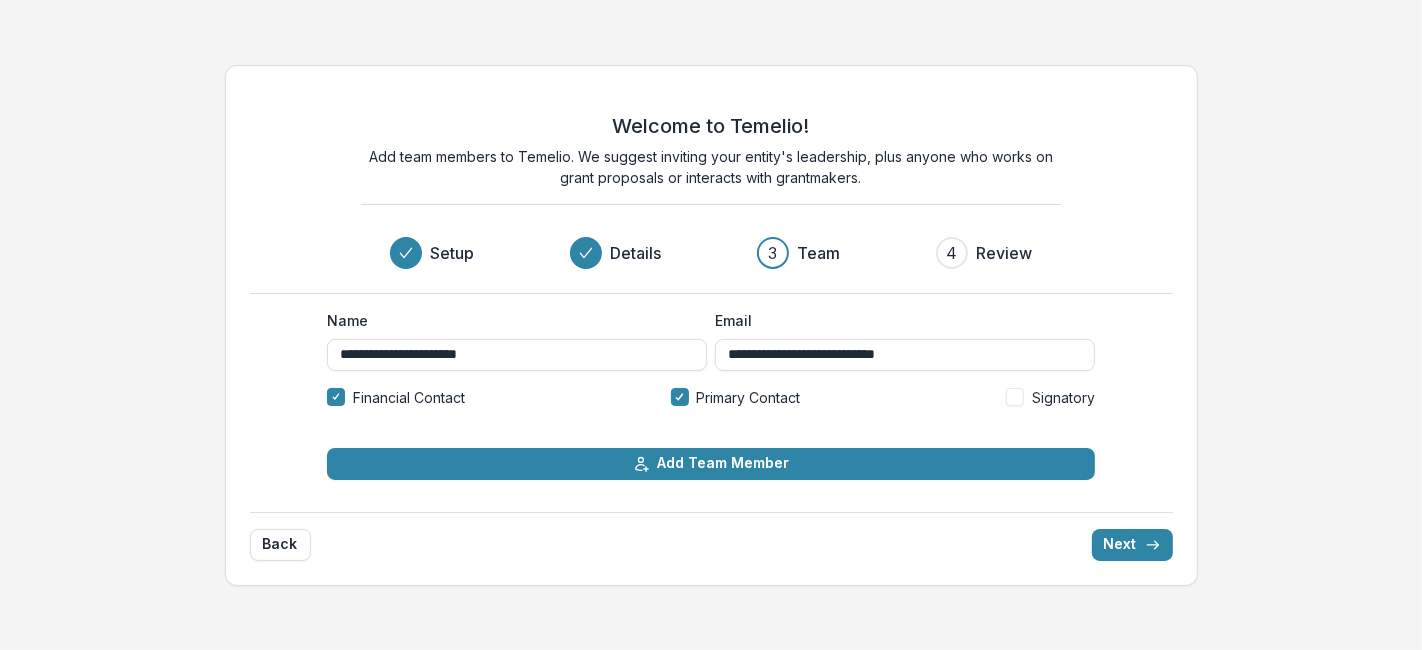 click at bounding box center (1015, 397) 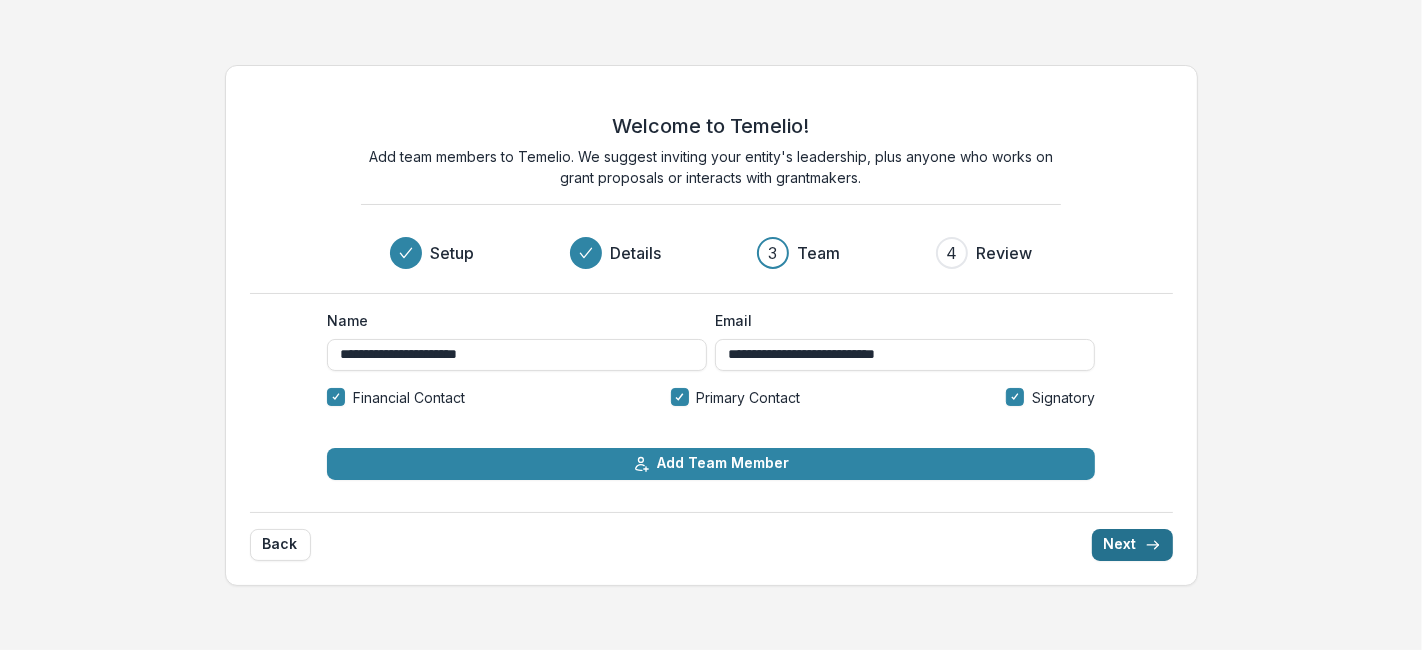 click on "Next" at bounding box center [1132, 545] 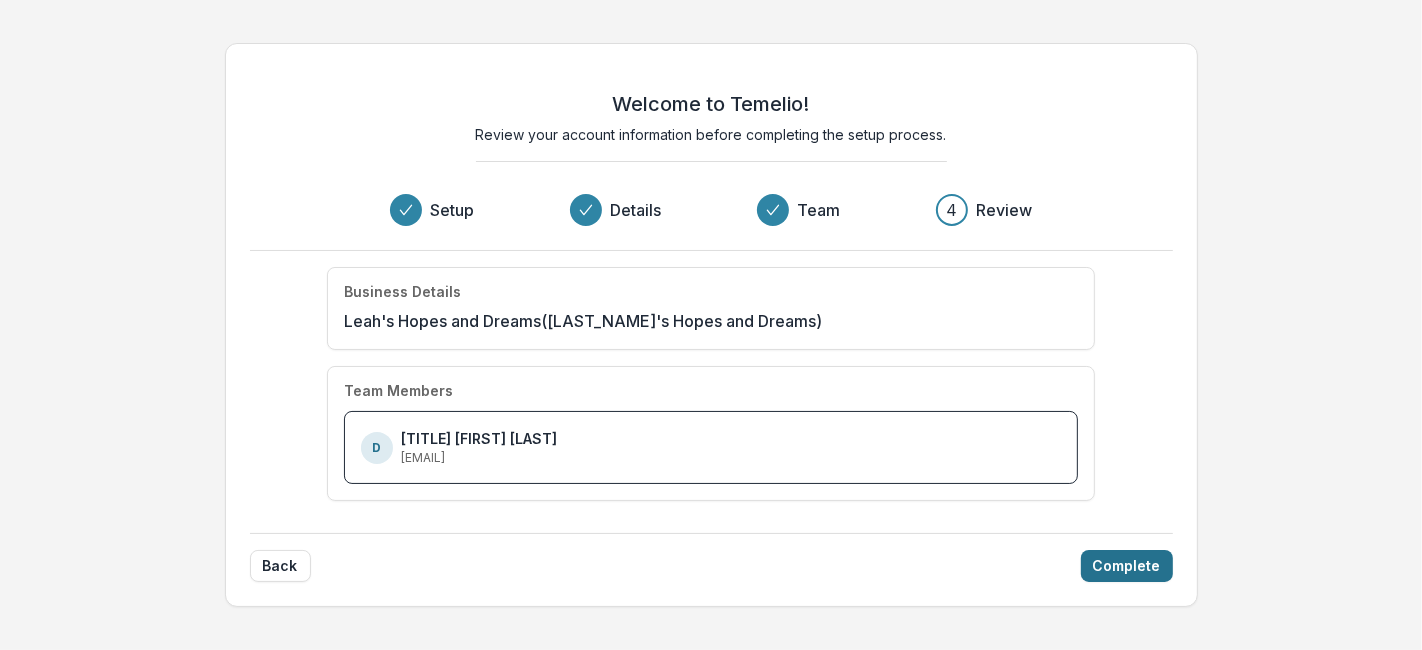 click on "Complete" at bounding box center (1127, 566) 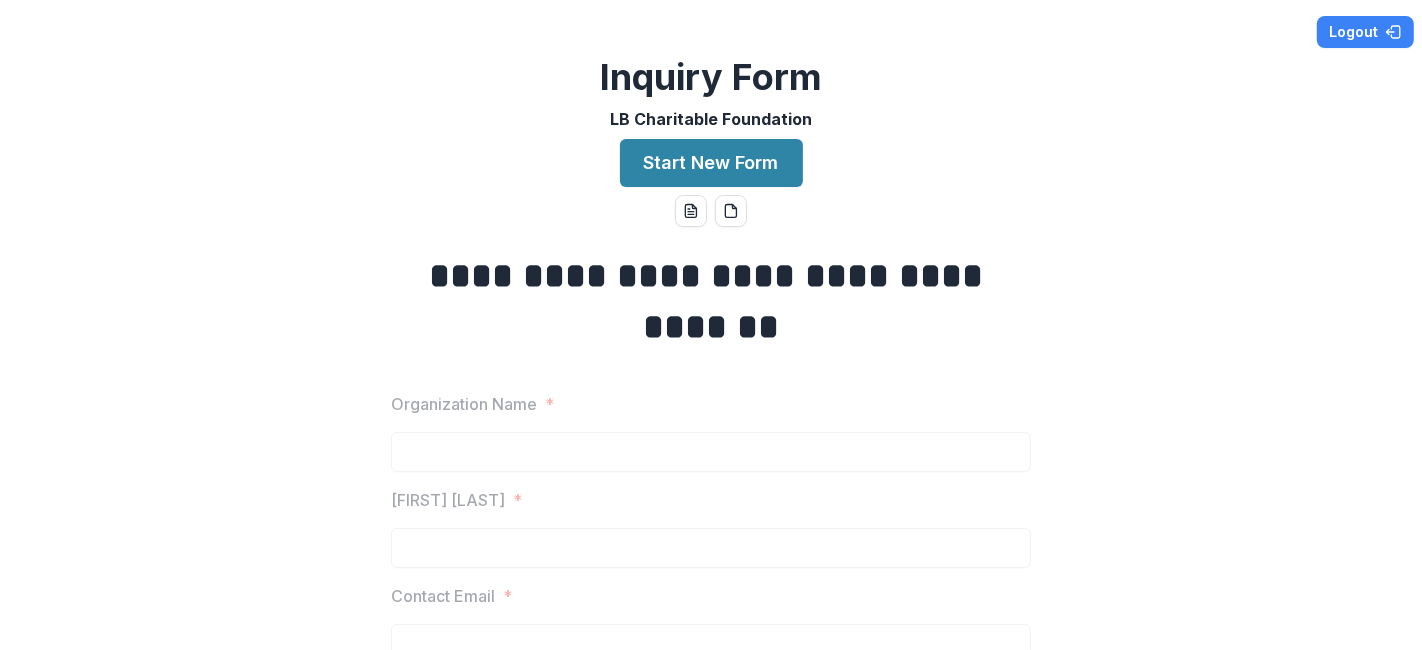 click on "**********" at bounding box center [711, 902] 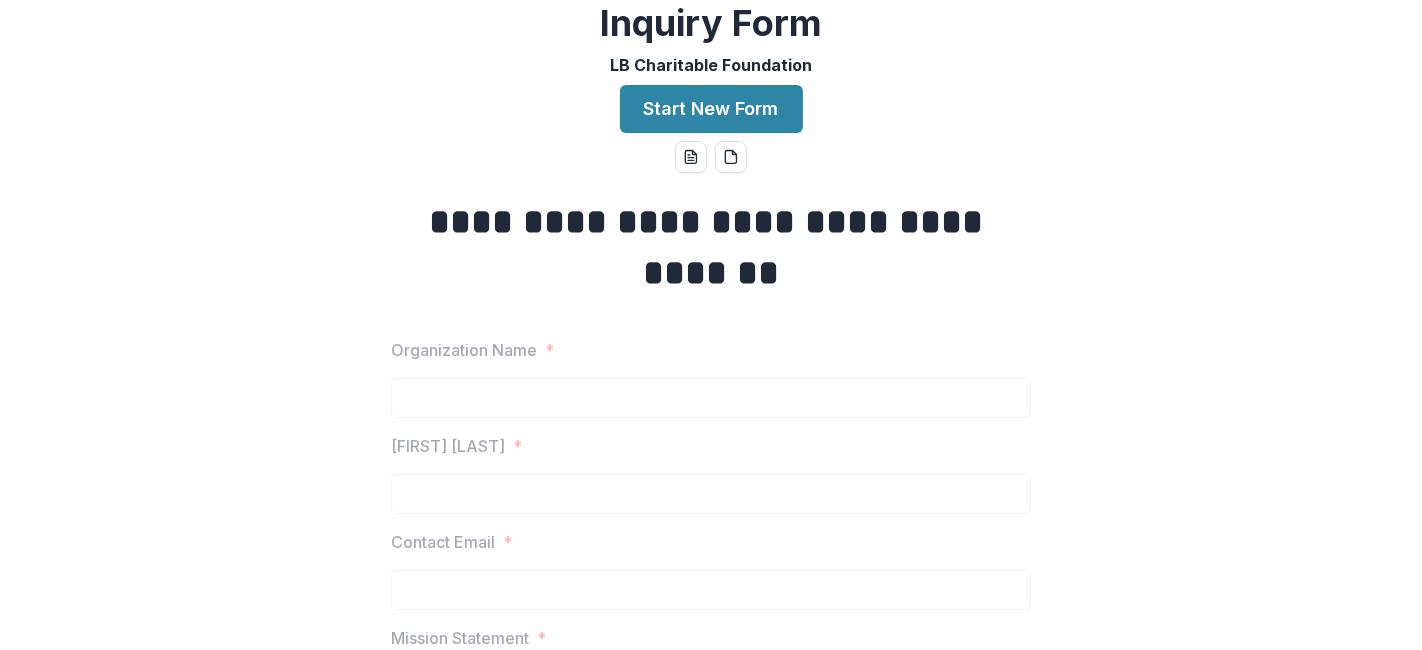 scroll, scrollTop: 5, scrollLeft: 0, axis: vertical 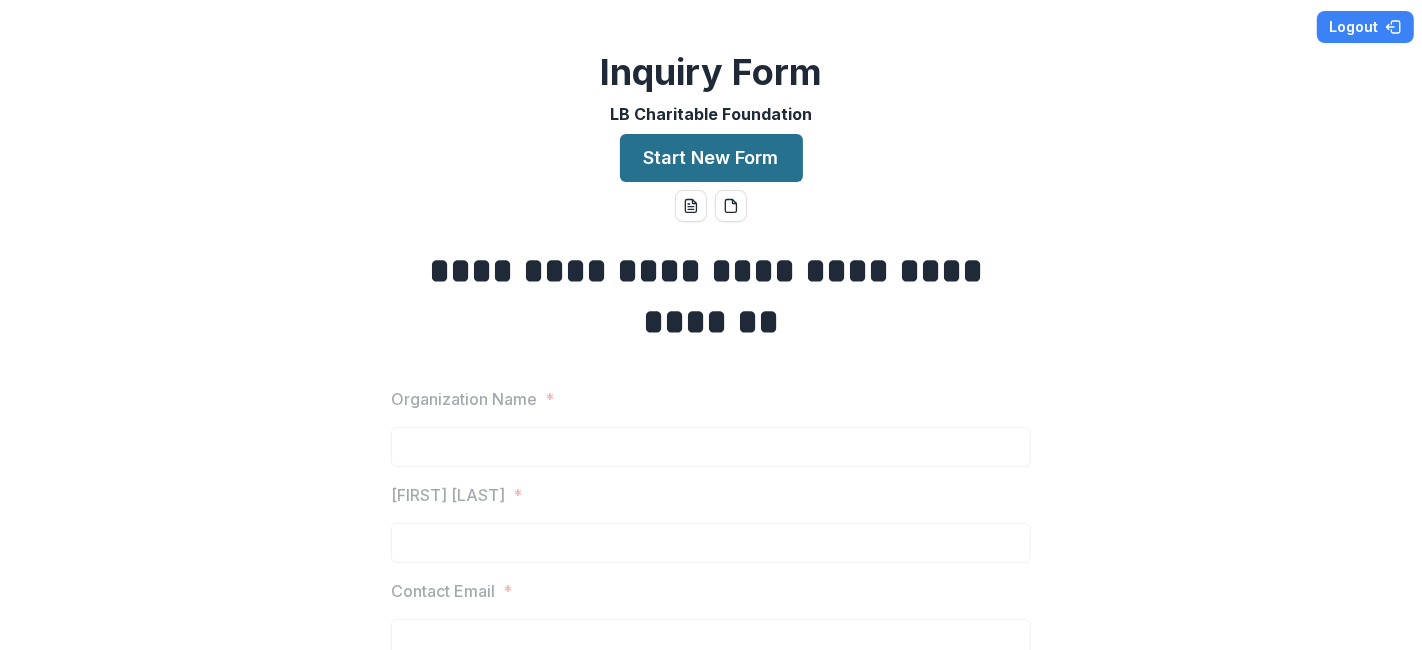 click on "Start New Form" at bounding box center [711, 158] 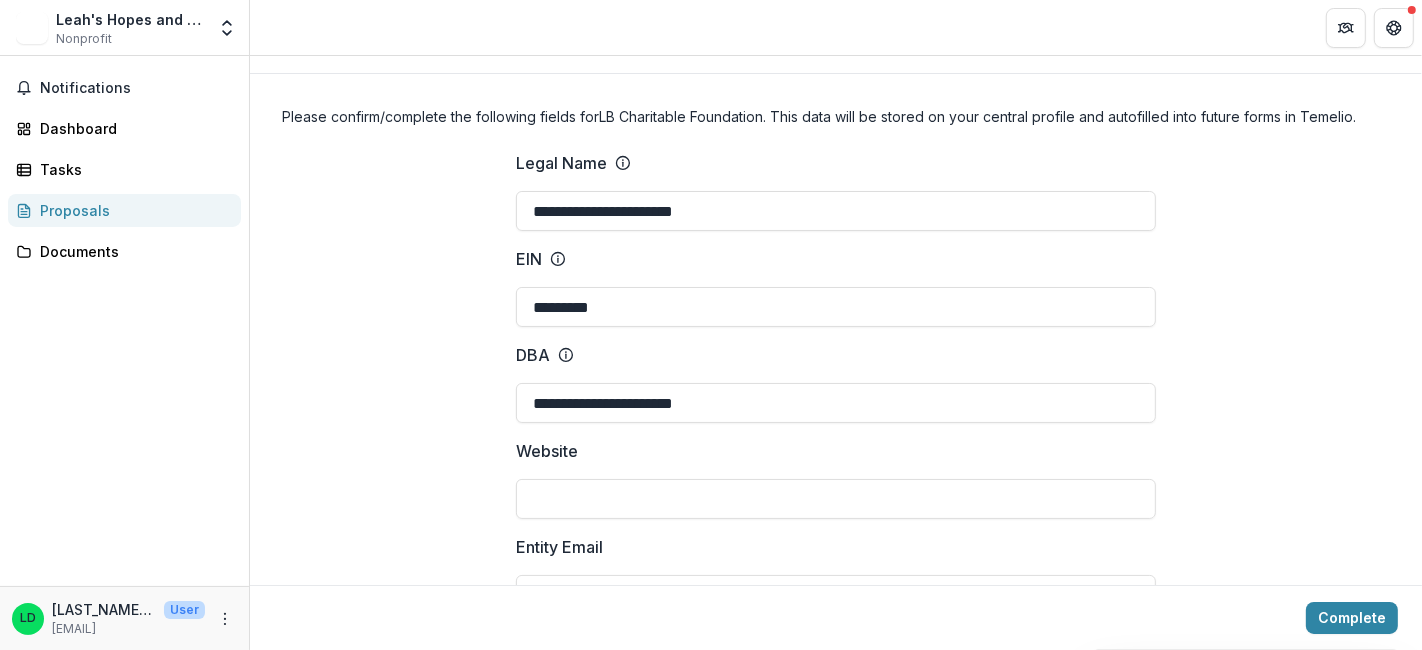scroll, scrollTop: 0, scrollLeft: 0, axis: both 